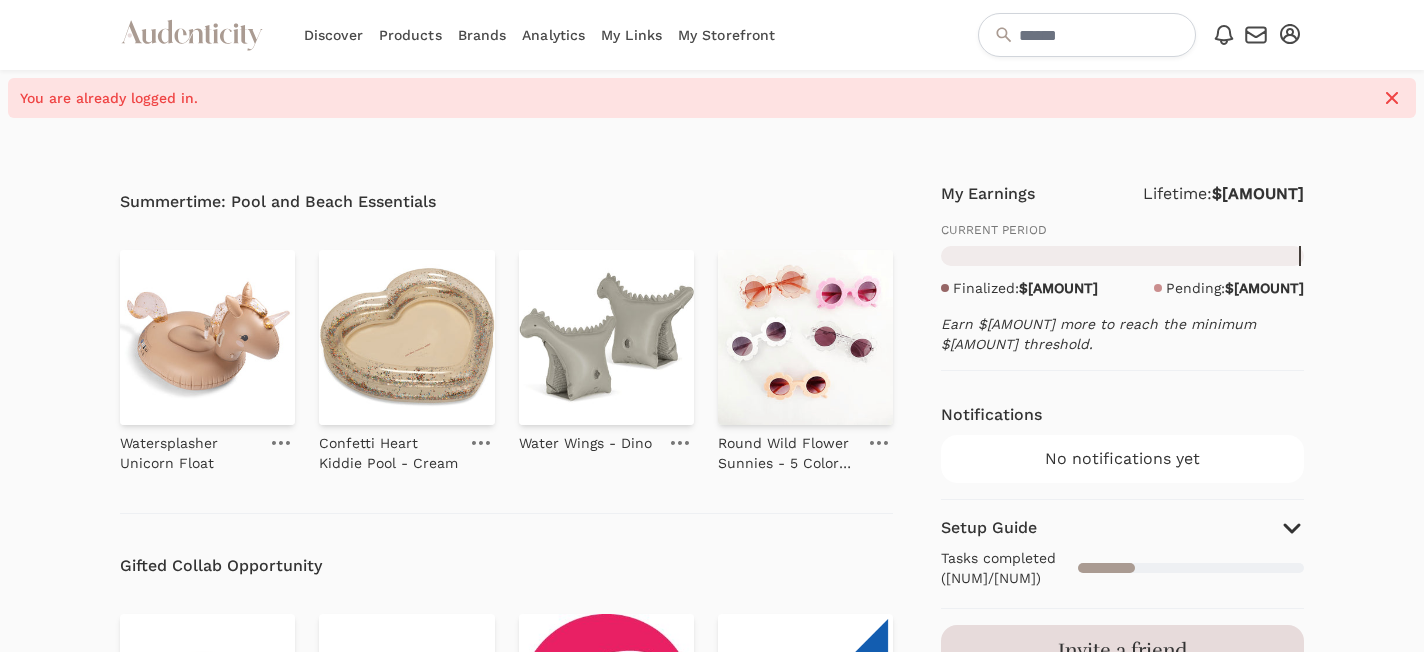 scroll, scrollTop: 0, scrollLeft: 0, axis: both 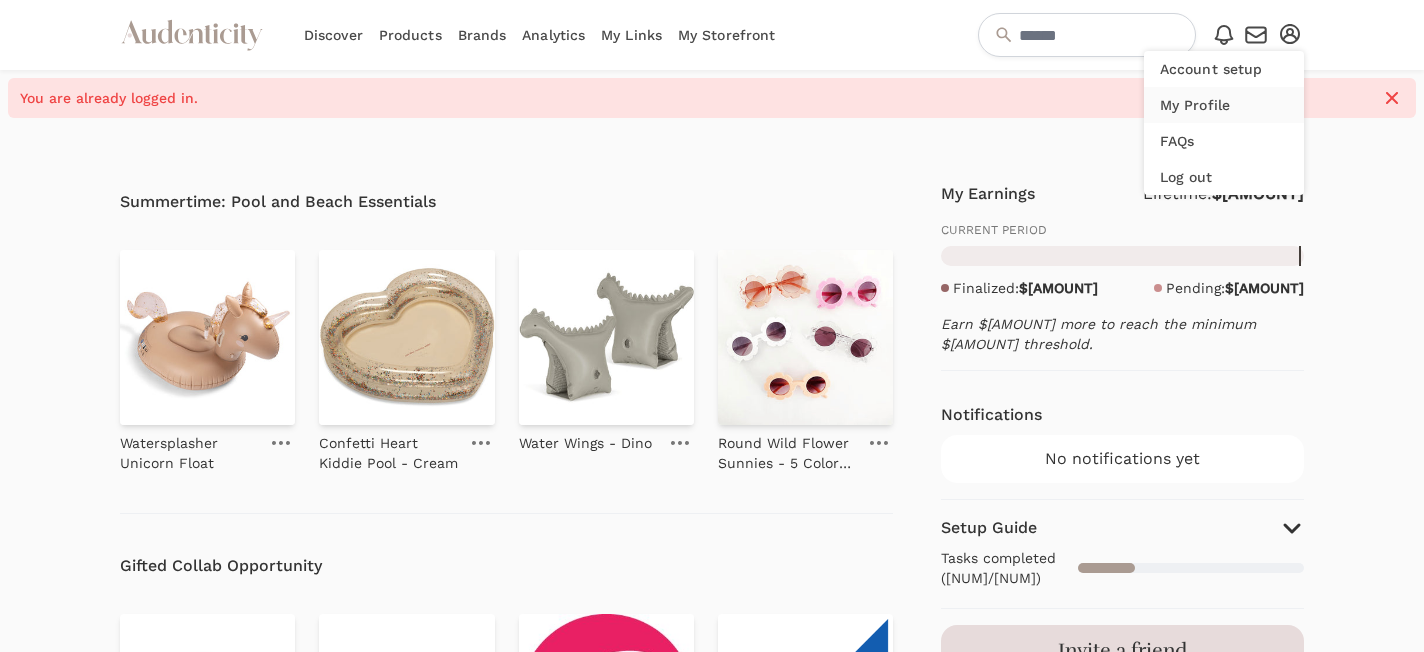 click on "My Profile" at bounding box center (1224, 105) 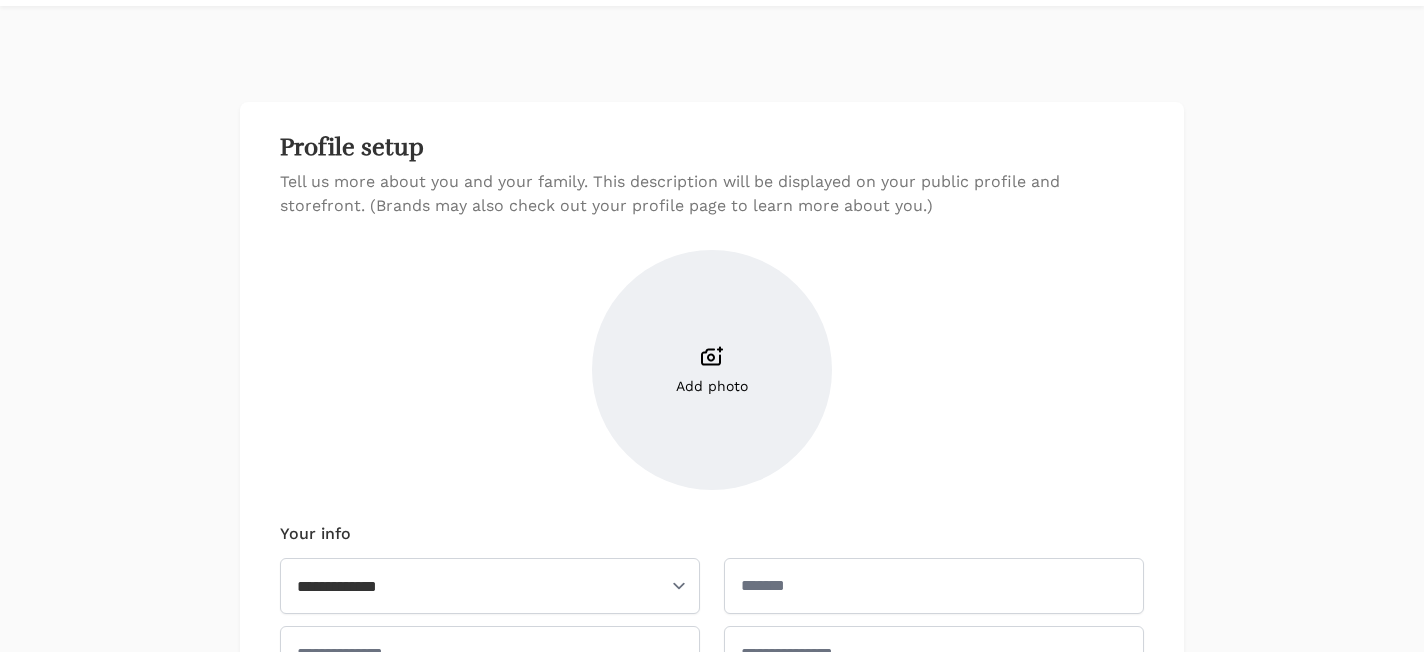 scroll, scrollTop: 0, scrollLeft: 0, axis: both 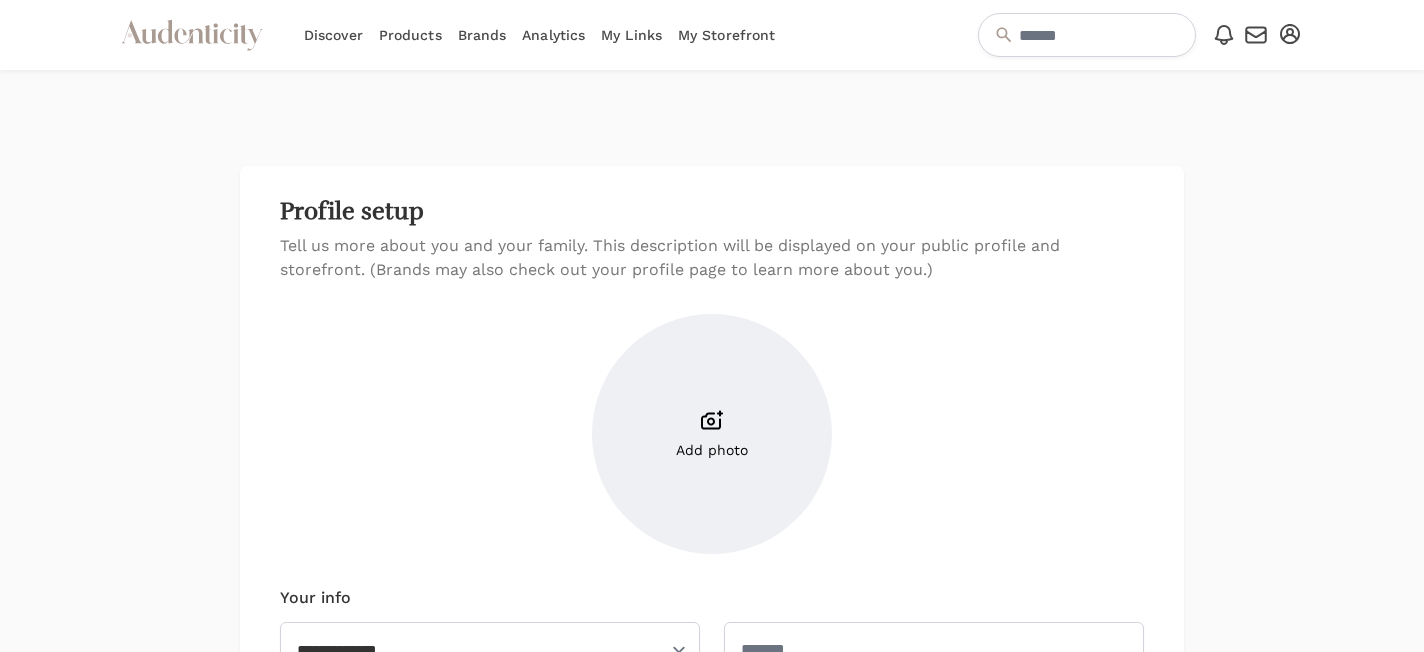 click at bounding box center (1290, 34) 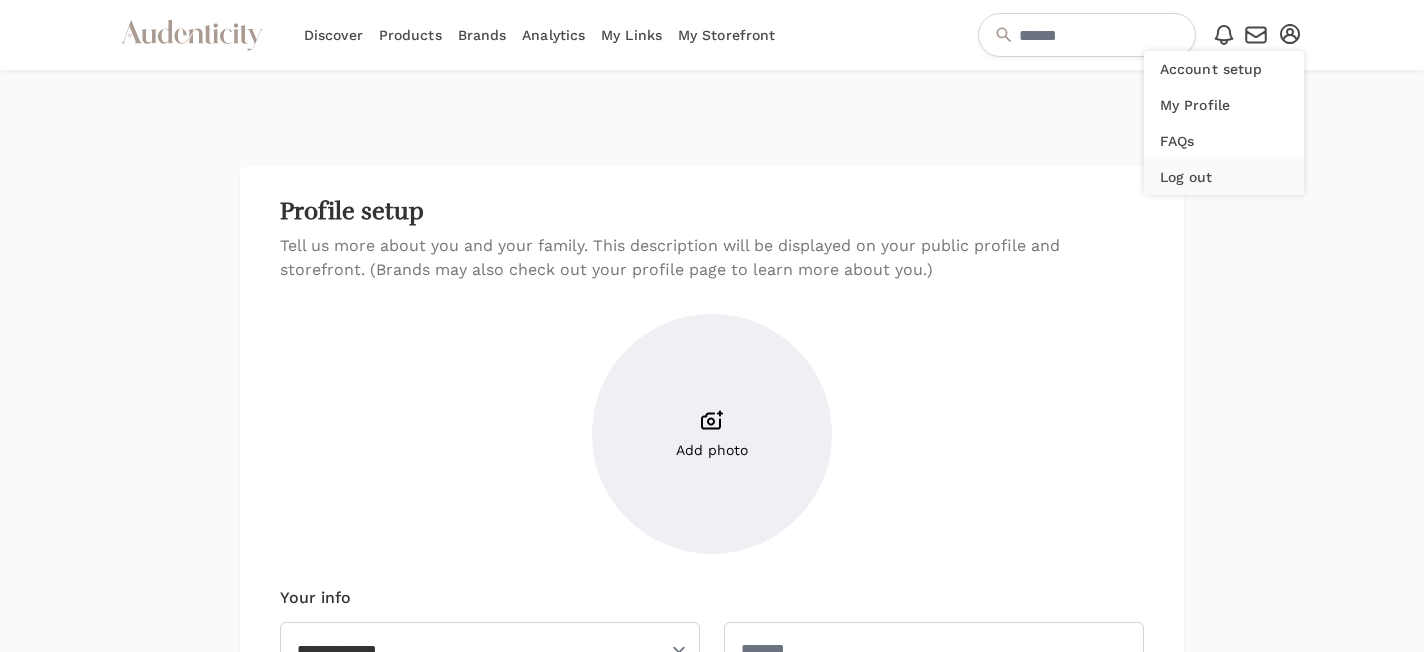 click on "Log out" at bounding box center [1224, 177] 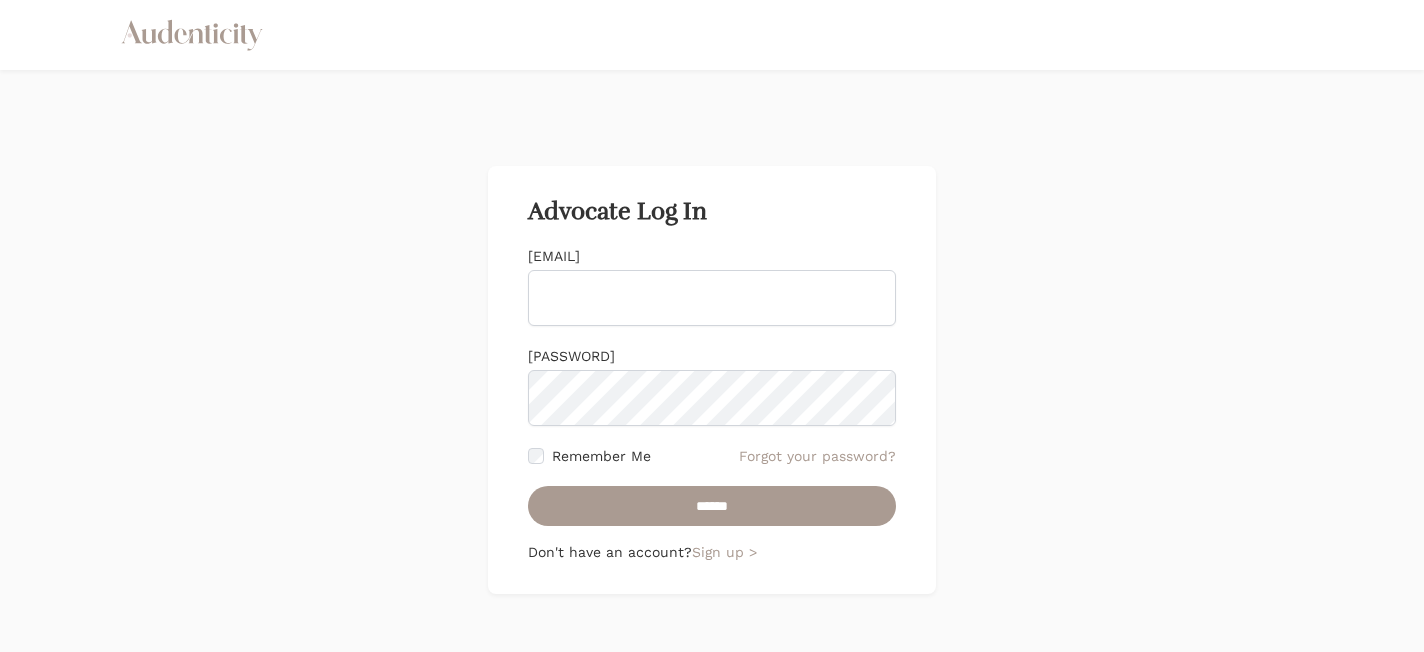 scroll, scrollTop: 0, scrollLeft: 0, axis: both 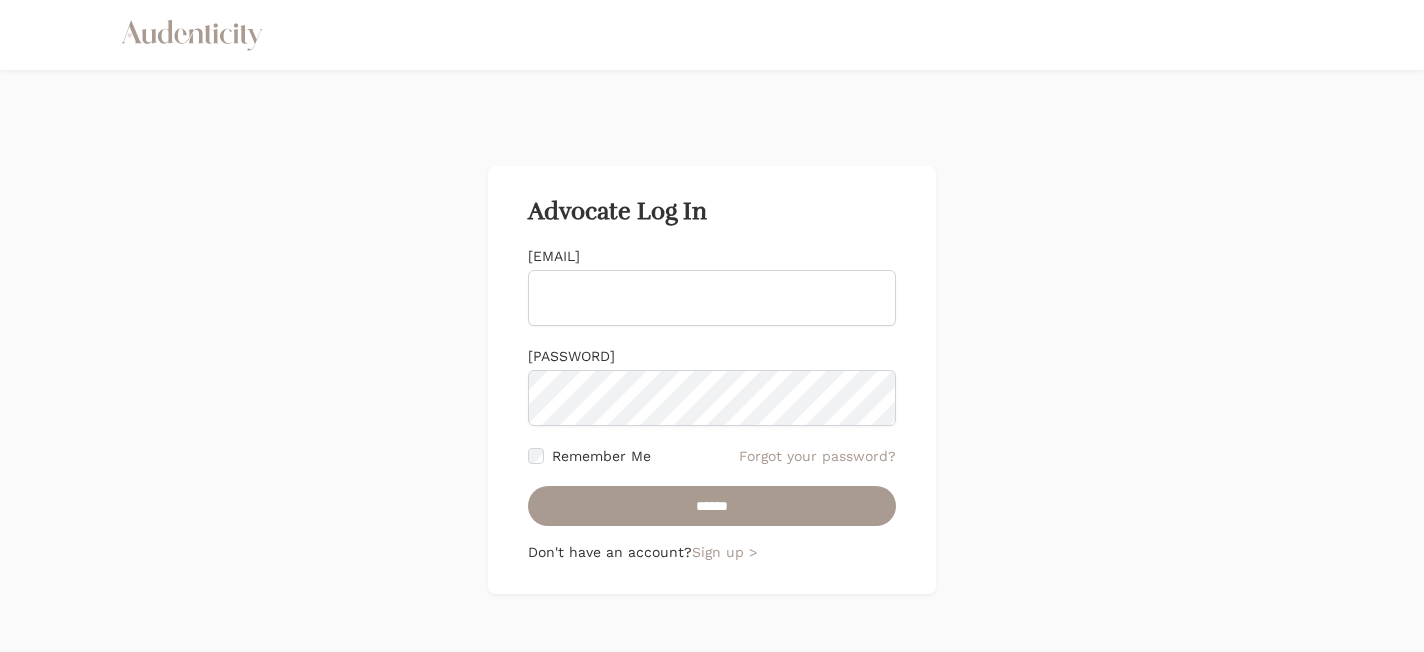 click on "Email" at bounding box center (712, 298) 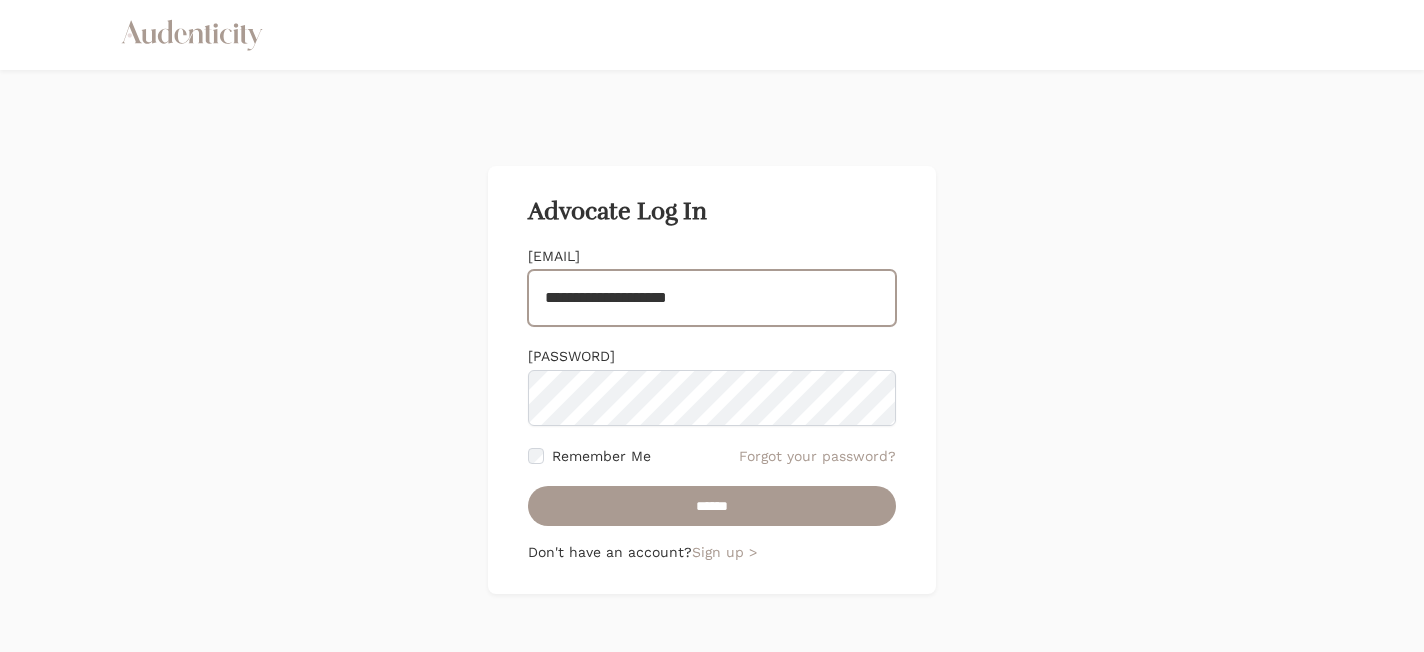drag, startPoint x: 729, startPoint y: 303, endPoint x: 585, endPoint y: 298, distance: 144.08678 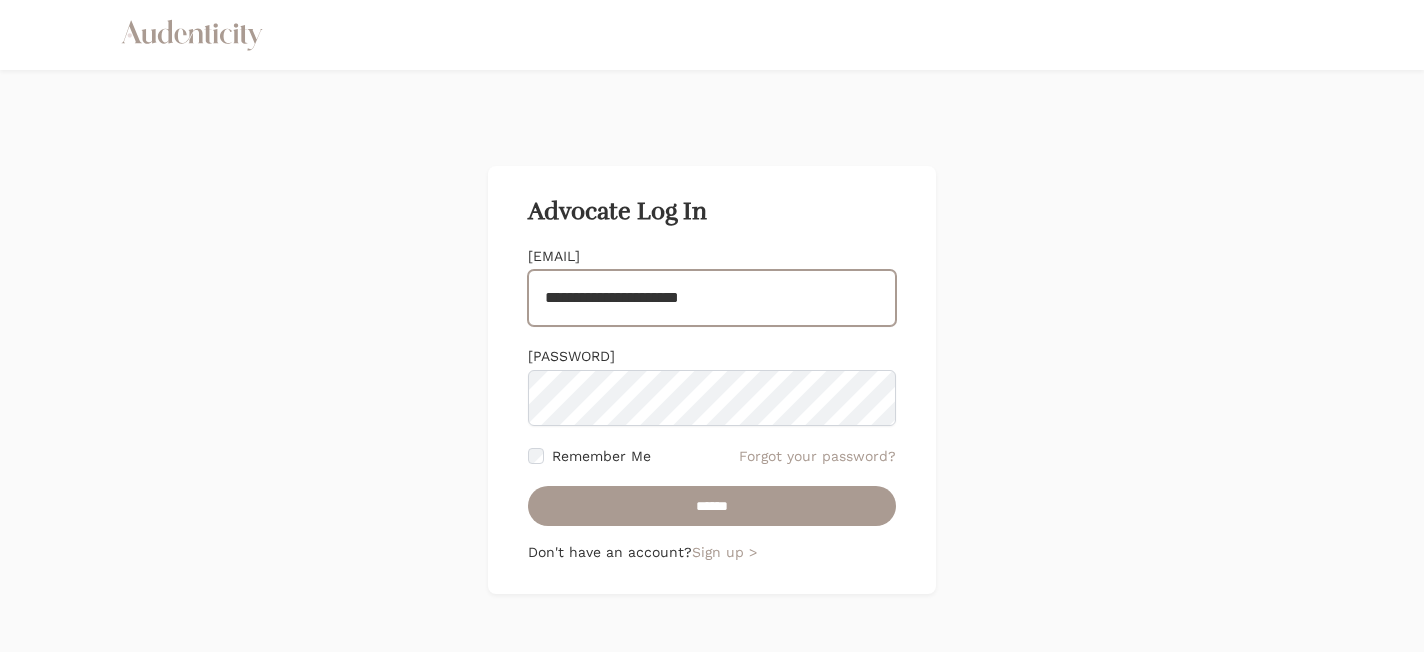 type on "**********" 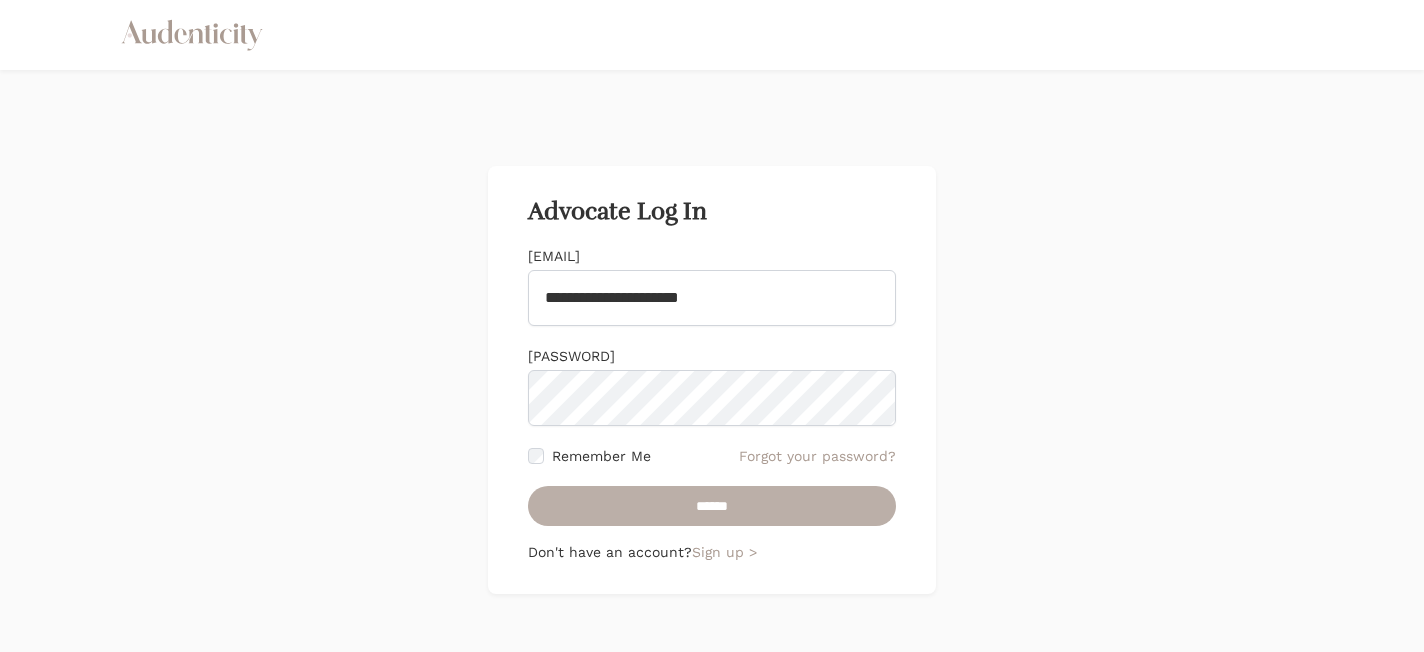 click on "******" at bounding box center (712, 506) 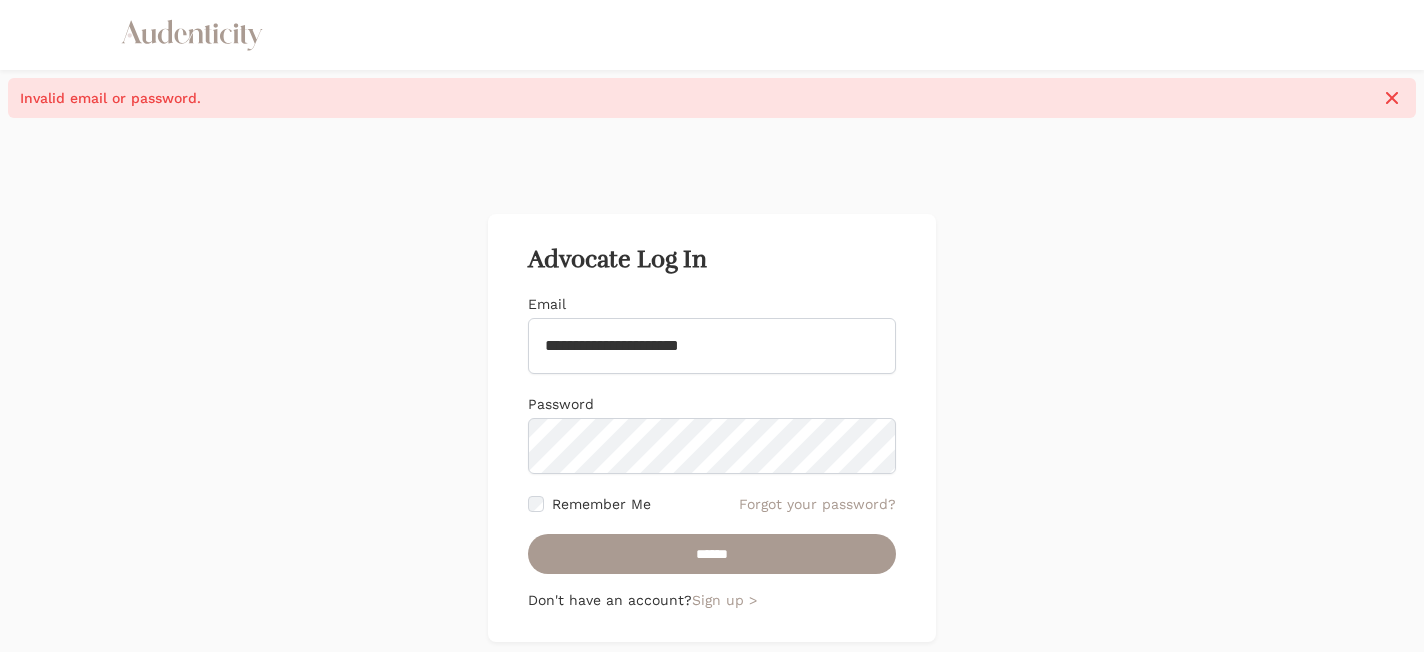 scroll, scrollTop: 0, scrollLeft: 0, axis: both 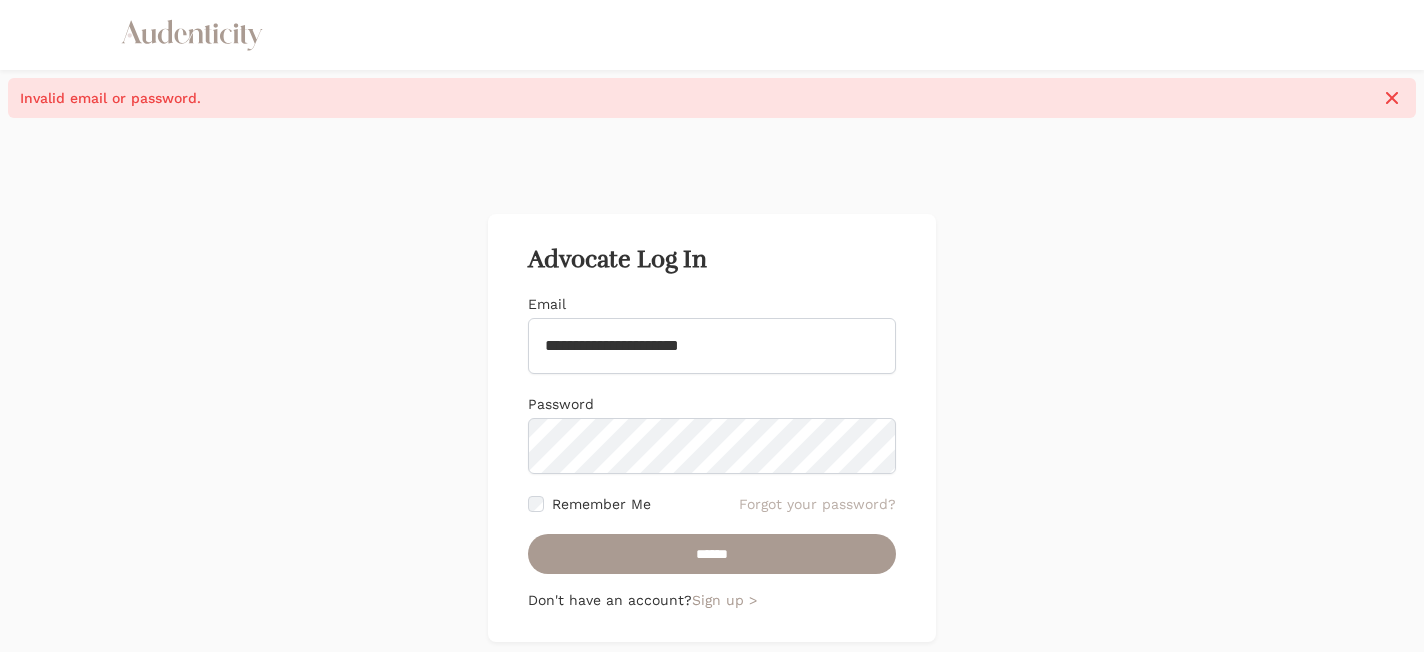click on "Forgot your password?" at bounding box center (817, 504) 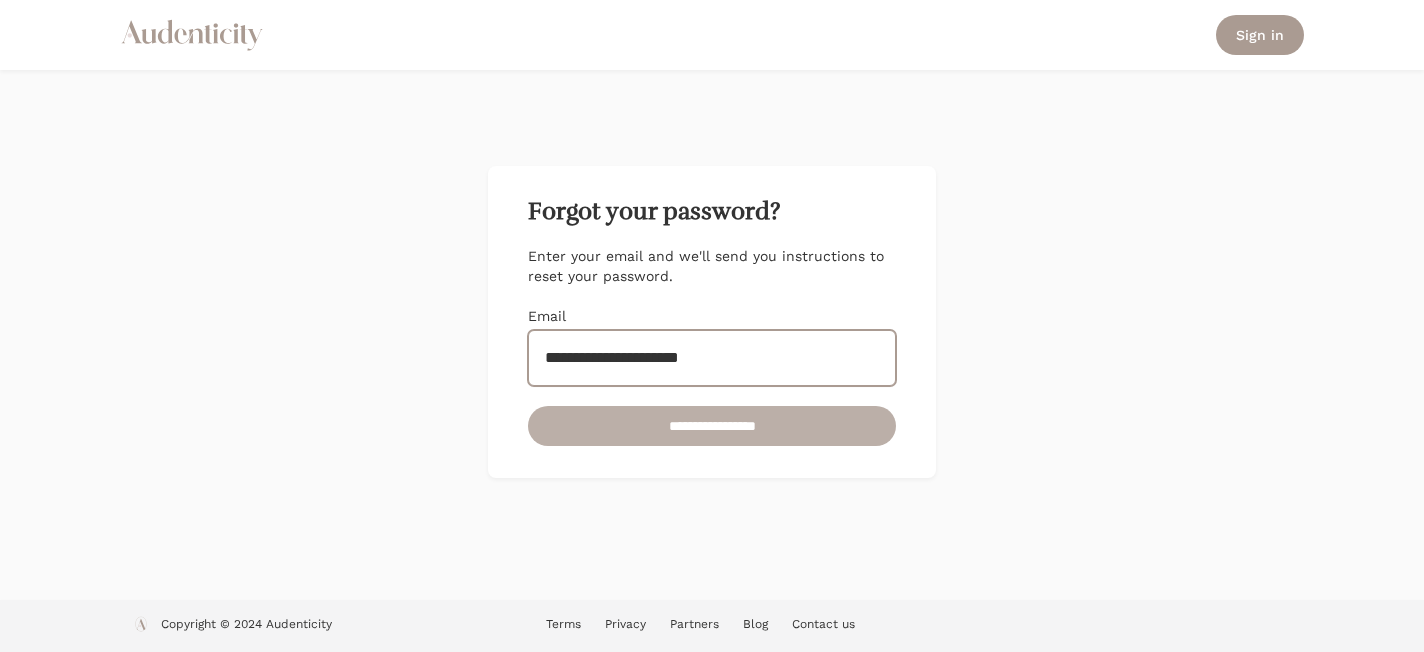 type on "**********" 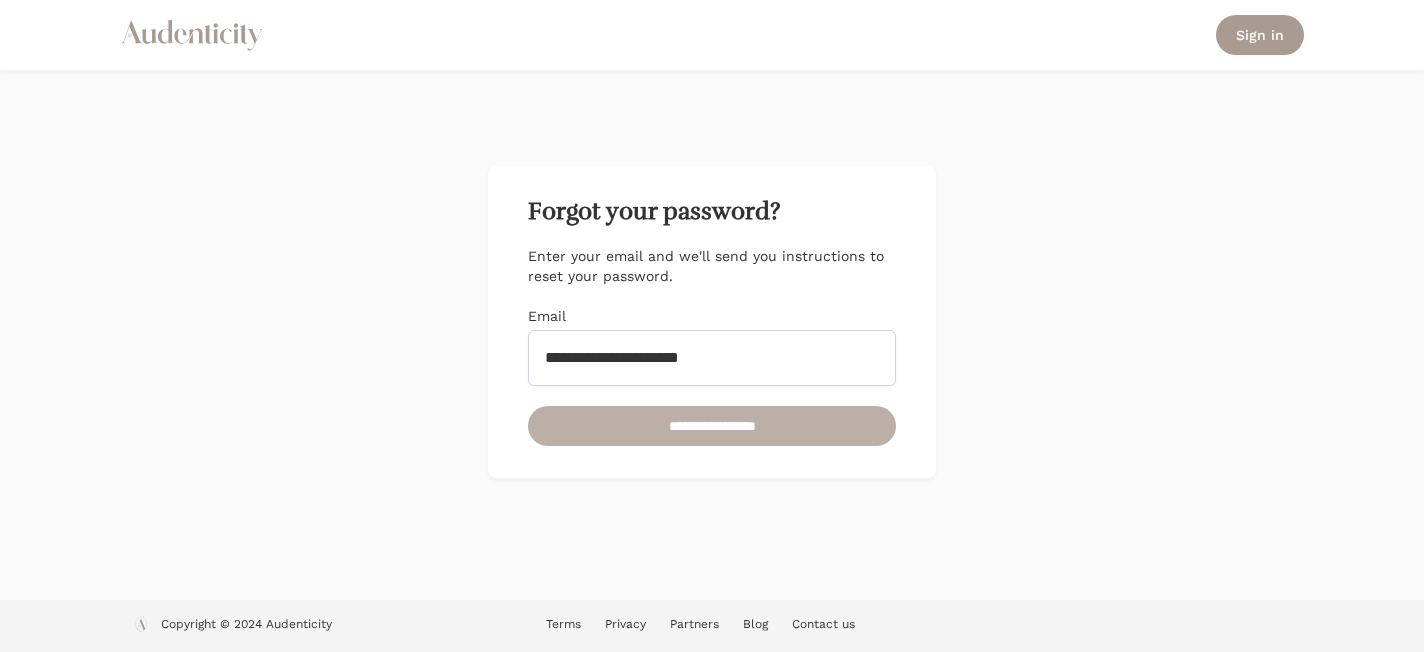 click on "**********" at bounding box center (712, 426) 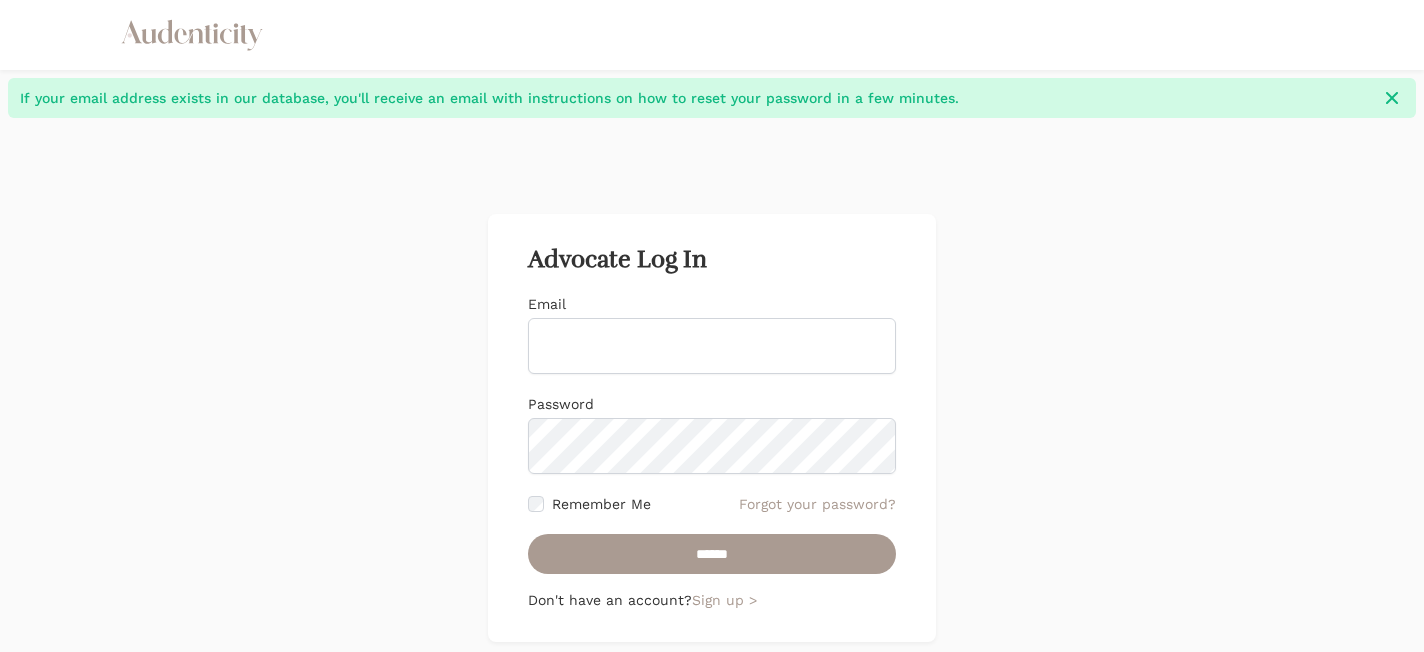scroll, scrollTop: 0, scrollLeft: 0, axis: both 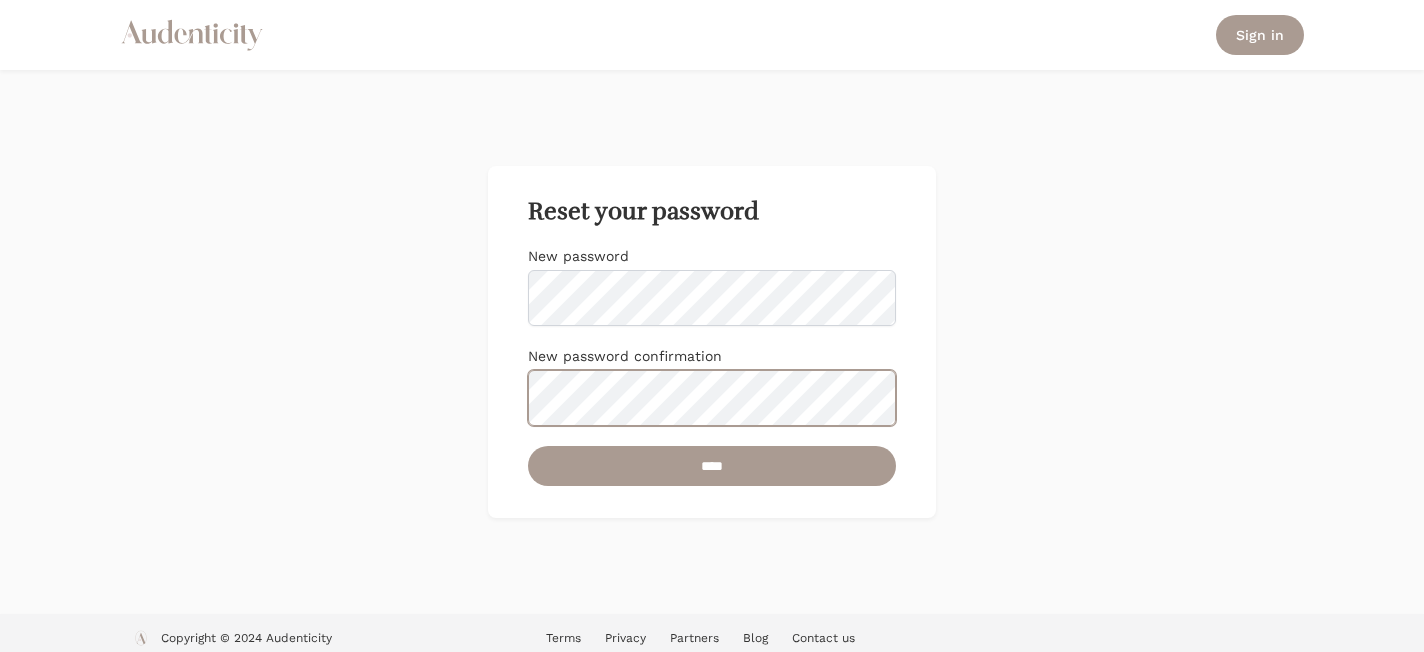 click on "****" at bounding box center (712, 466) 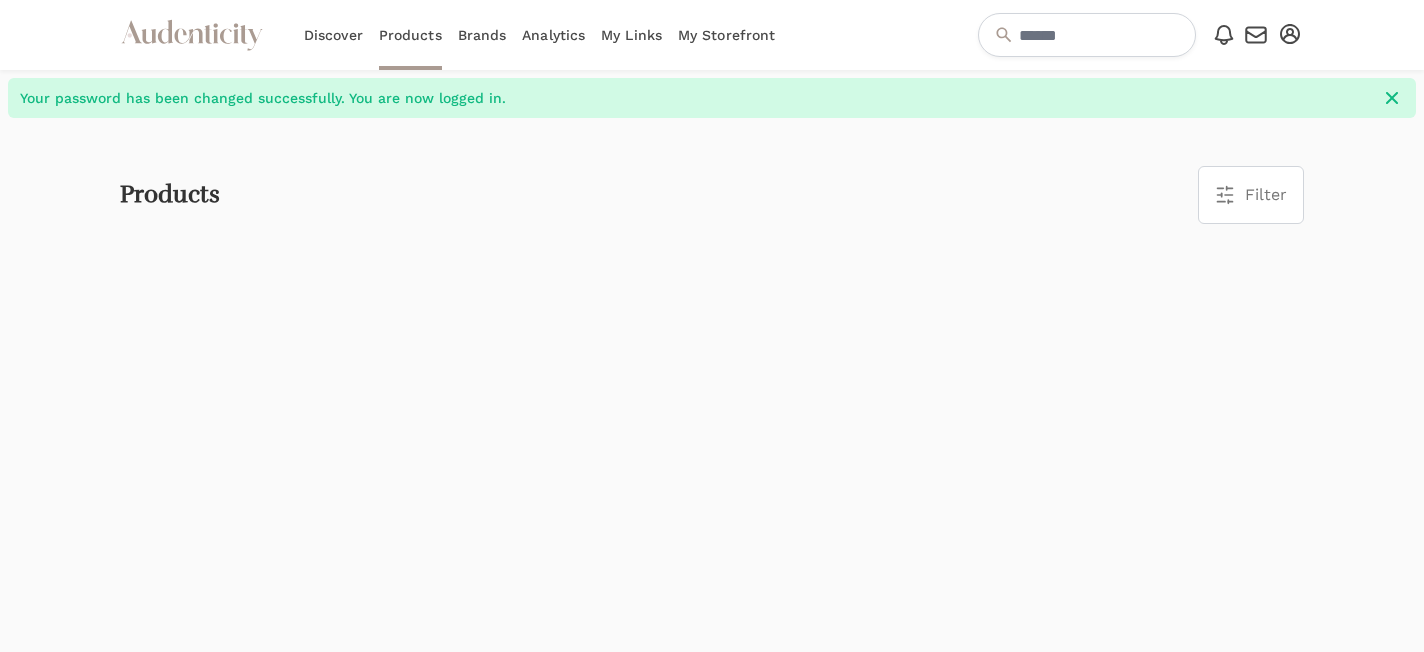 scroll, scrollTop: 0, scrollLeft: 0, axis: both 